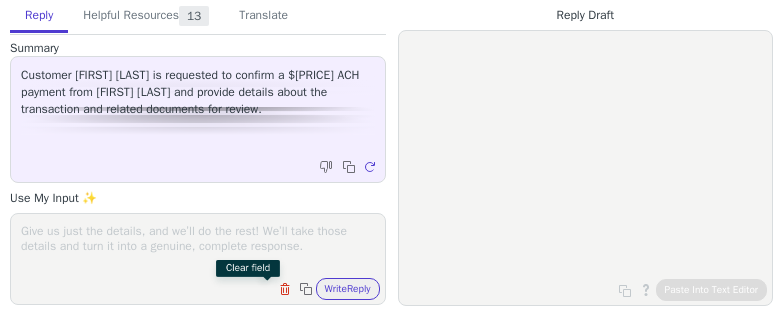 scroll, scrollTop: 0, scrollLeft: 0, axis: both 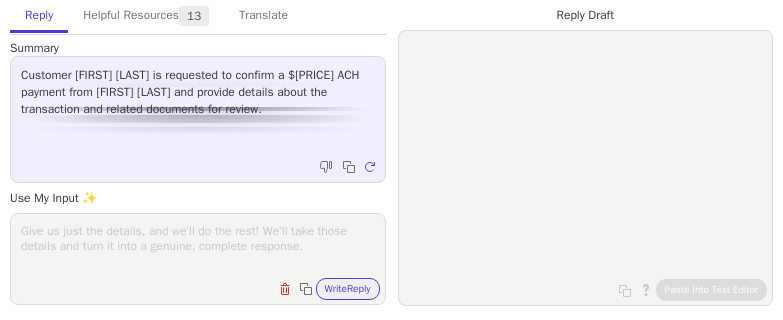 click at bounding box center [198, 246] 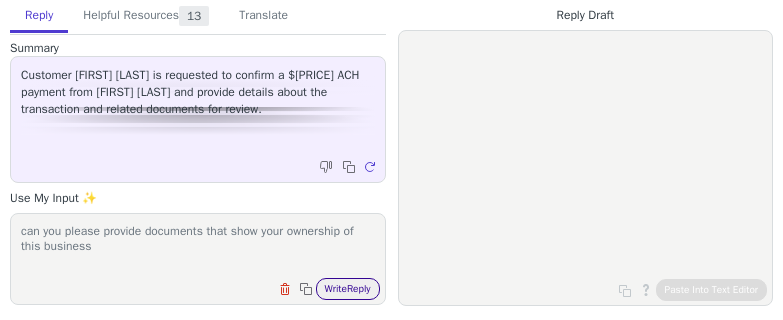 type on "can you please provide documents that show your ownership of this business" 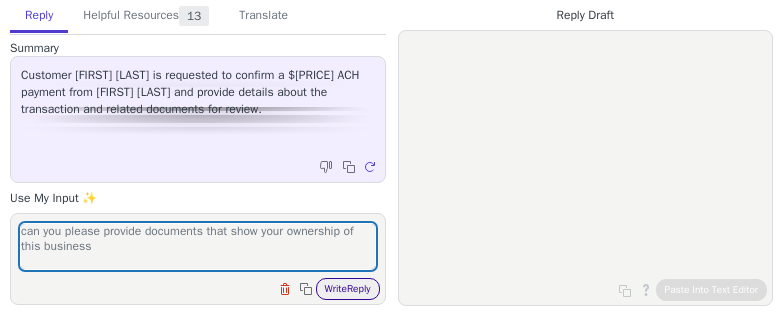click on "Write  Reply" at bounding box center [348, 289] 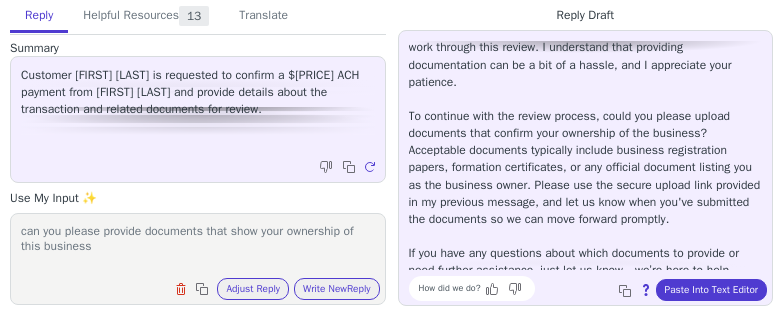 scroll, scrollTop: 56, scrollLeft: 0, axis: vertical 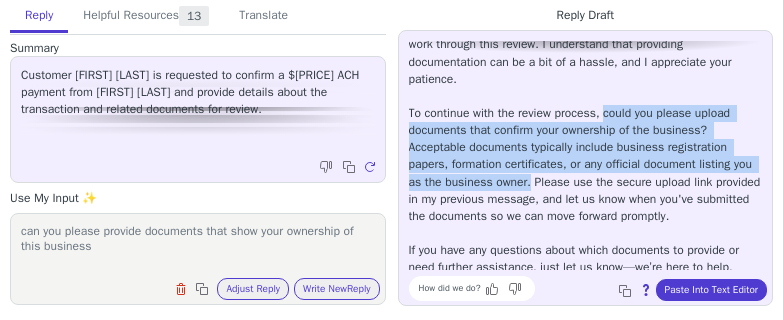 drag, startPoint x: 619, startPoint y: 113, endPoint x: 701, endPoint y: 186, distance: 109.786156 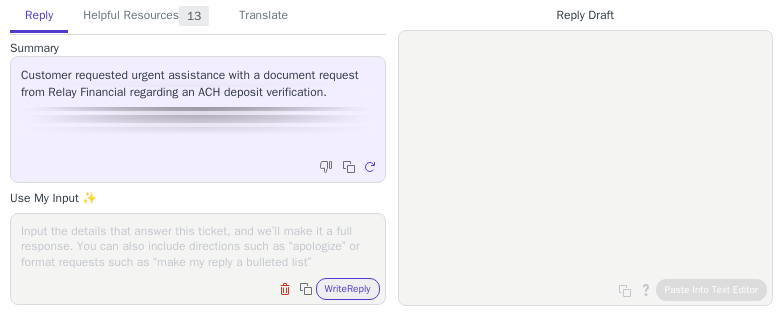 scroll, scrollTop: 0, scrollLeft: 0, axis: both 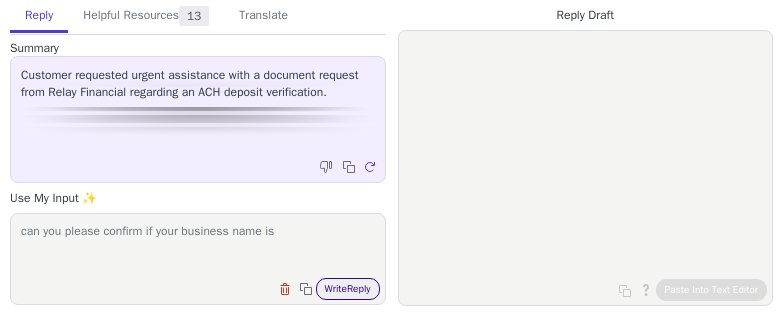 paste on "FAIR DEAL REALTY LLC" 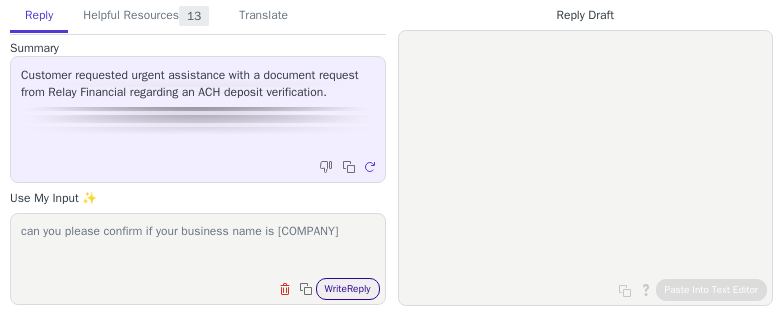 type on "can you please confirm if your business name is FAIR DEAL REALTY LLC" 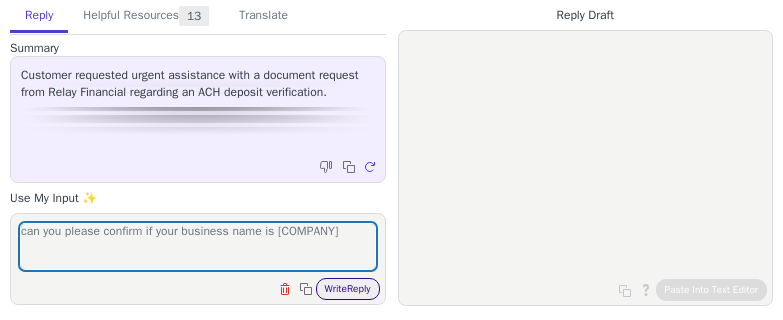 click on "Write  Reply" at bounding box center [348, 289] 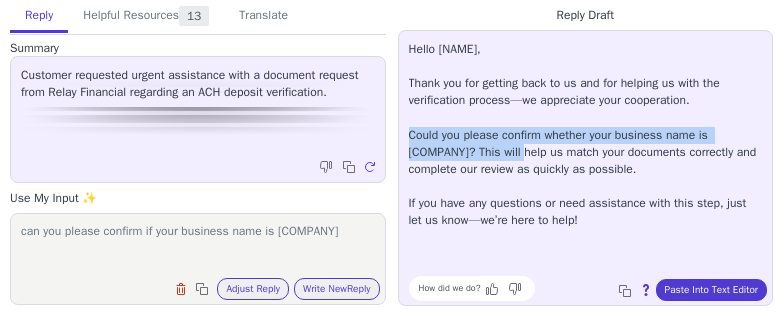 drag, startPoint x: 409, startPoint y: 134, endPoint x: 518, endPoint y: 156, distance: 111.19802 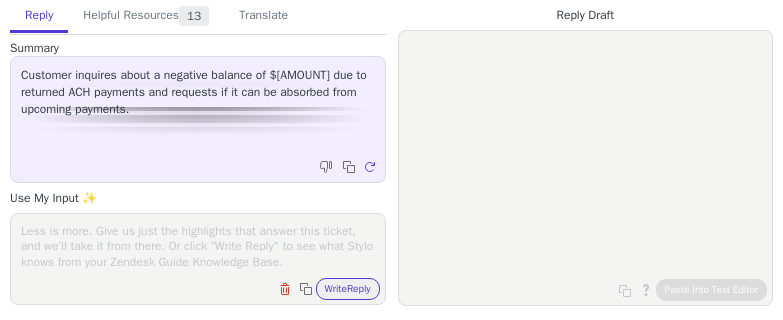 scroll, scrollTop: 0, scrollLeft: 0, axis: both 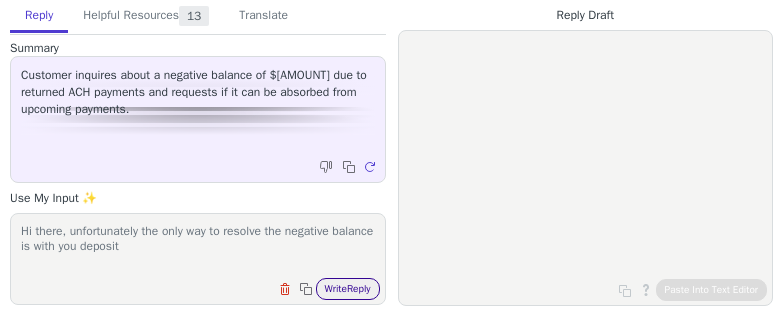 type on "Hi there, unfortunately the only way to resolve the negative balance is with you deposit" 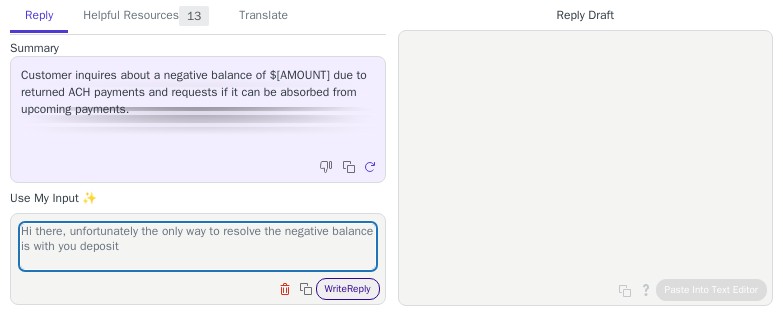 click on "Write  Reply" at bounding box center [348, 289] 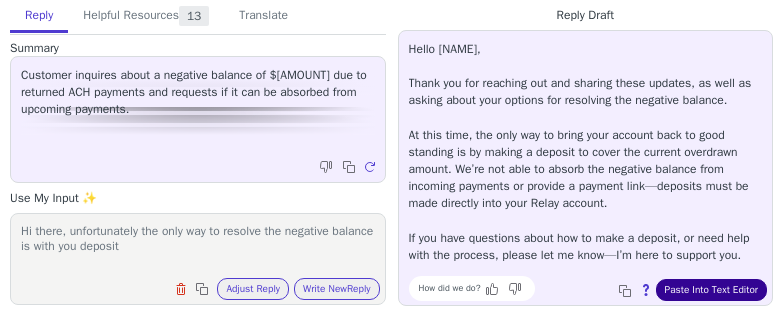click on "Paste Into Text Editor" at bounding box center [711, 290] 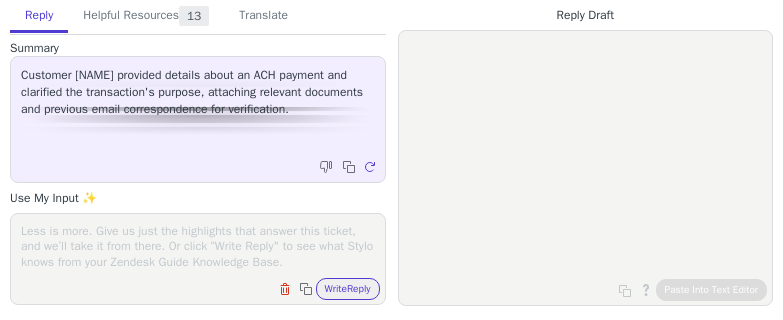 scroll, scrollTop: 0, scrollLeft: 0, axis: both 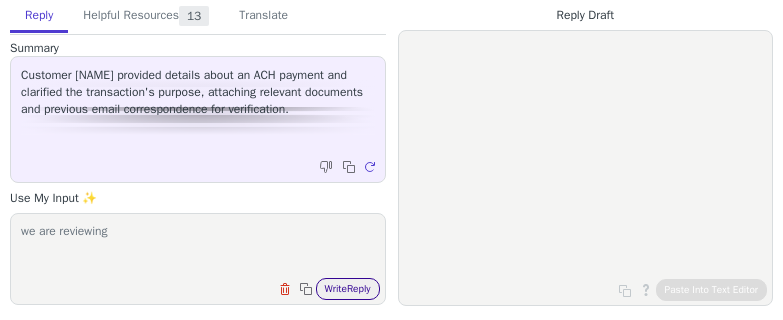 type on "we are reviewing" 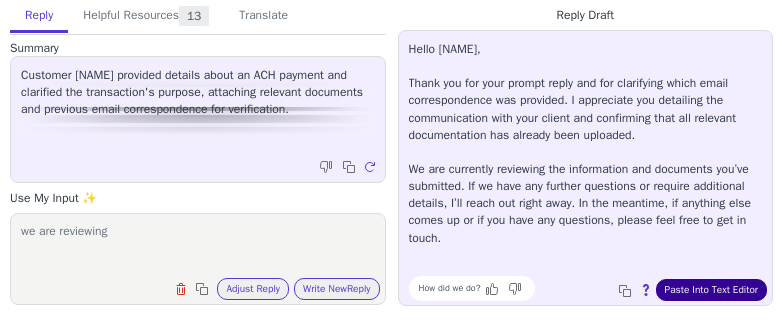 click on "Paste Into Text Editor" at bounding box center [711, 290] 